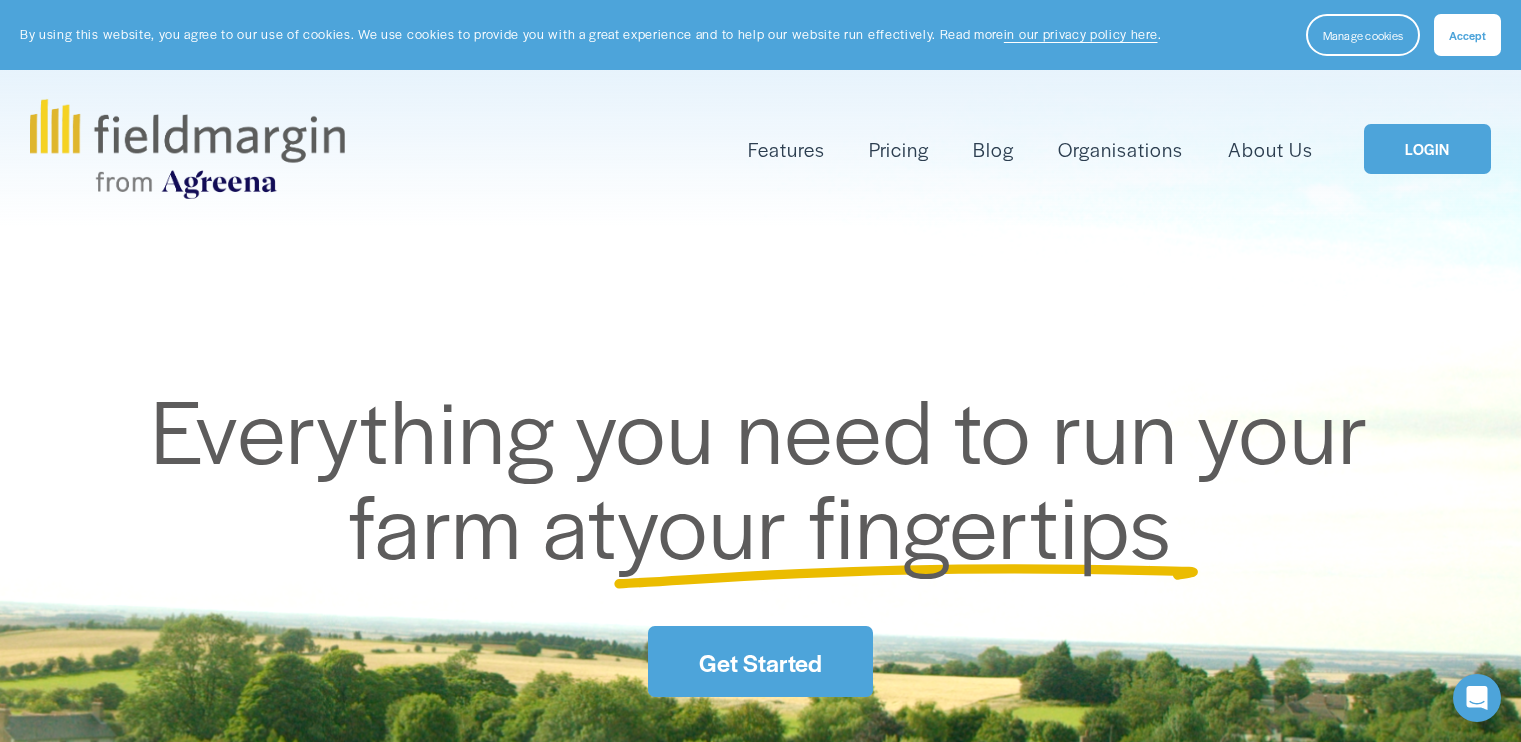 scroll, scrollTop: 84, scrollLeft: 0, axis: vertical 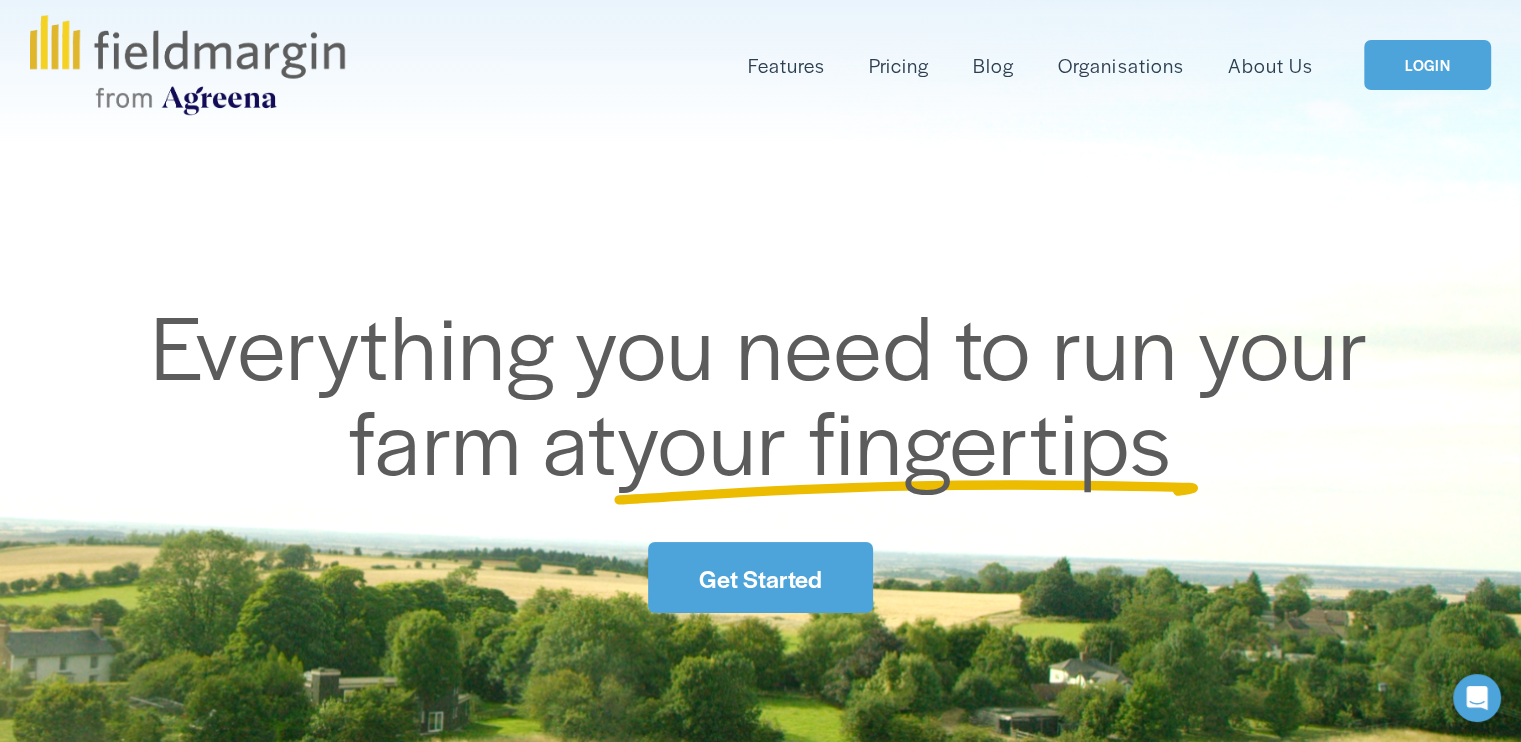 drag, startPoint x: 0, startPoint y: 0, endPoint x: 1406, endPoint y: 85, distance: 1408.567 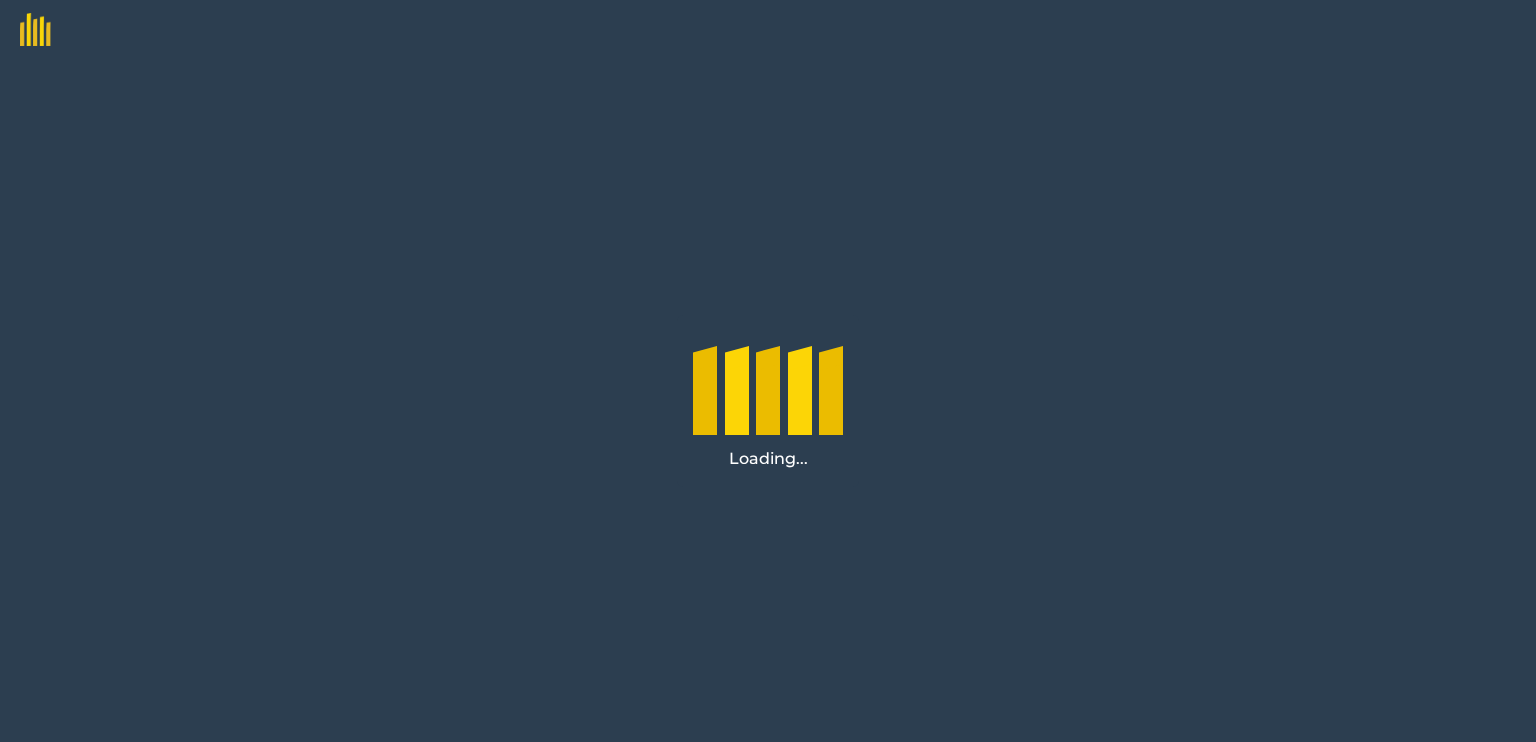 scroll, scrollTop: 0, scrollLeft: 0, axis: both 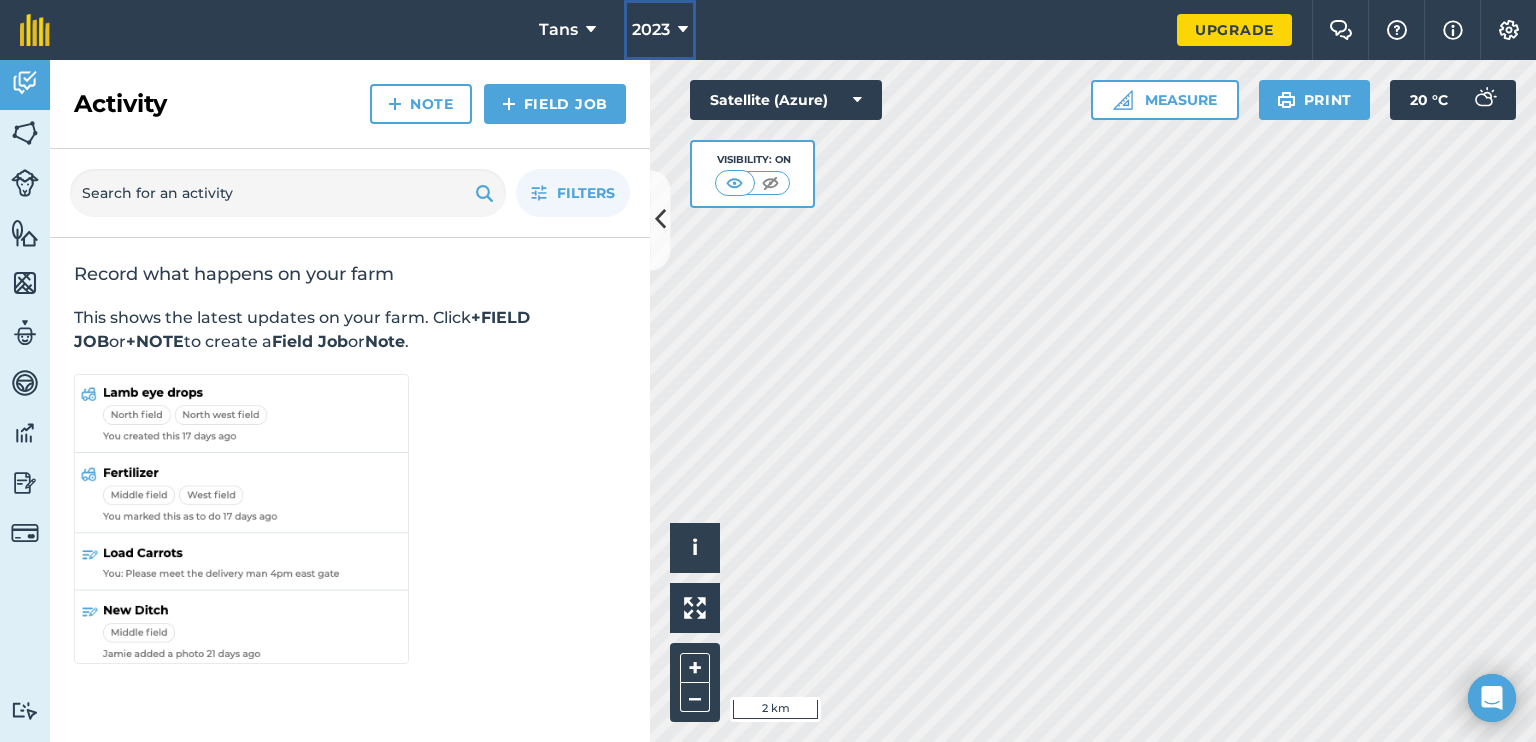 click on "2023" at bounding box center (660, 30) 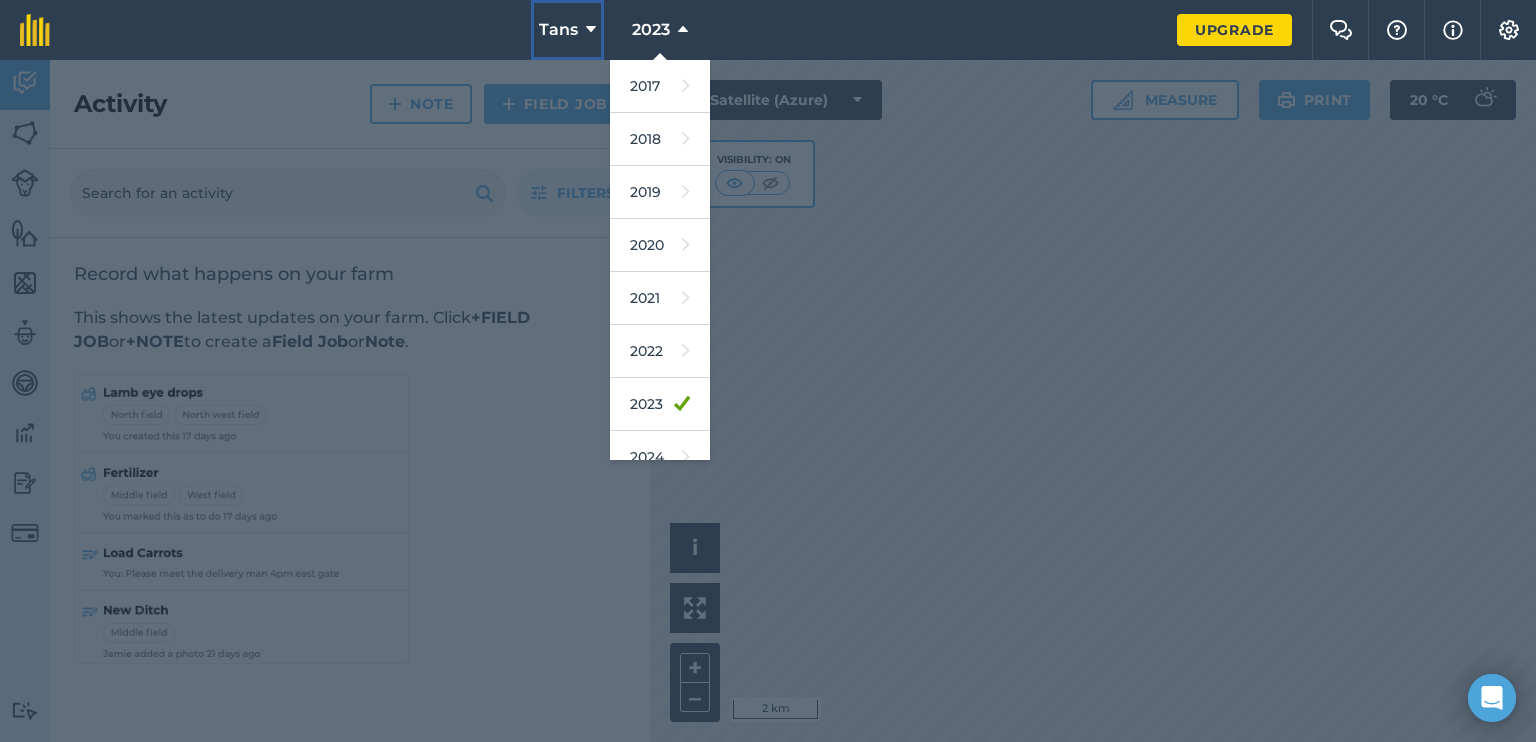 click at bounding box center (591, 30) 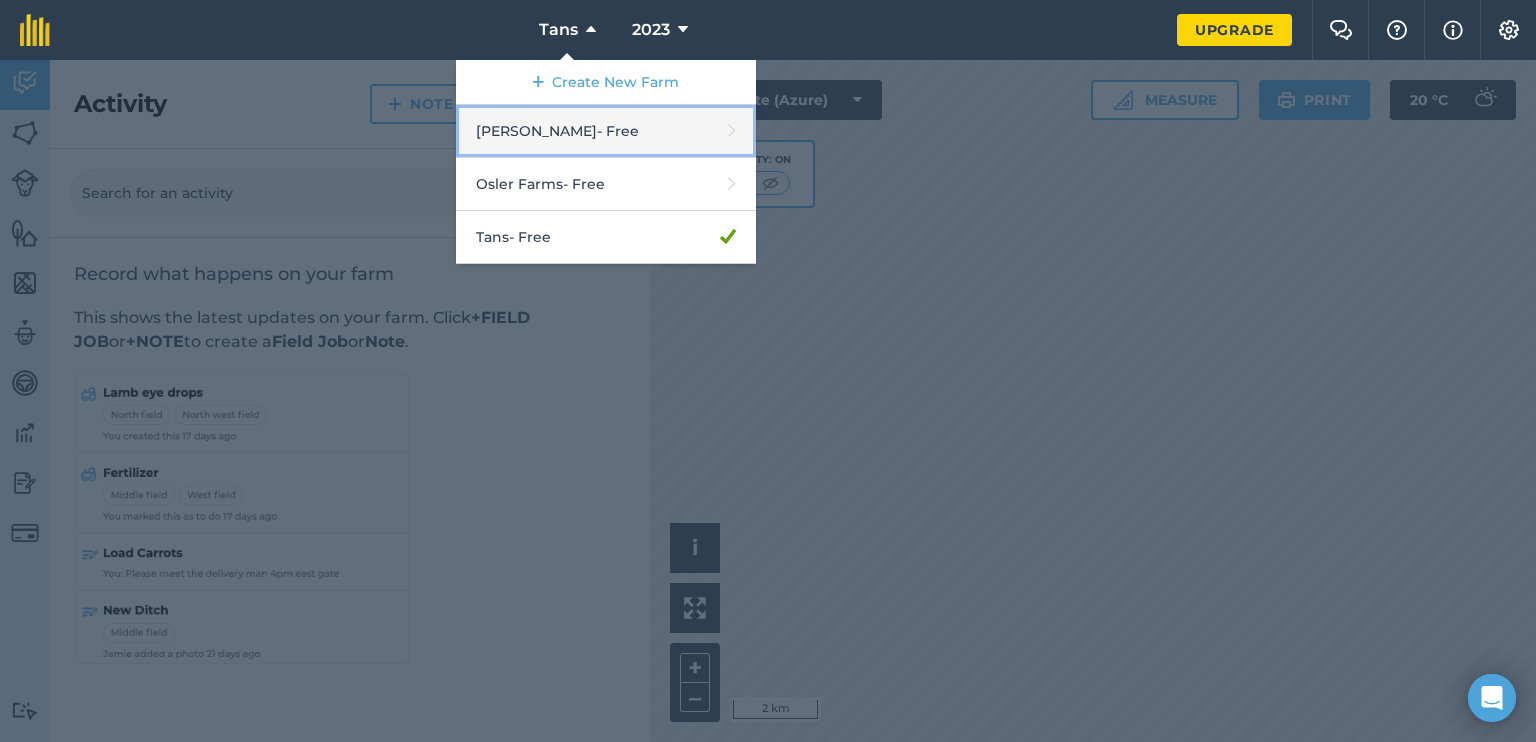 click on "[PERSON_NAME]  - Free" at bounding box center (606, 131) 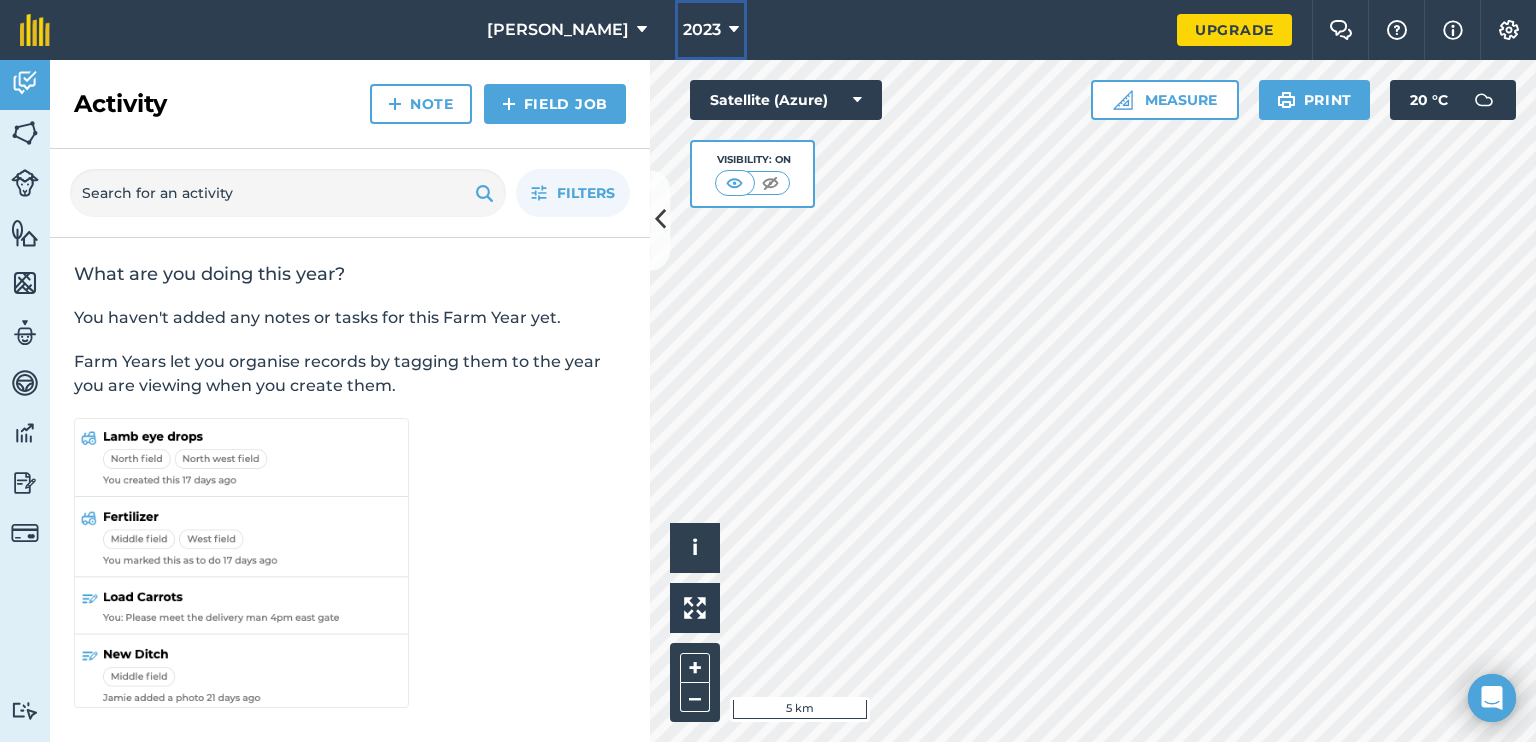 click on "2023" at bounding box center (702, 30) 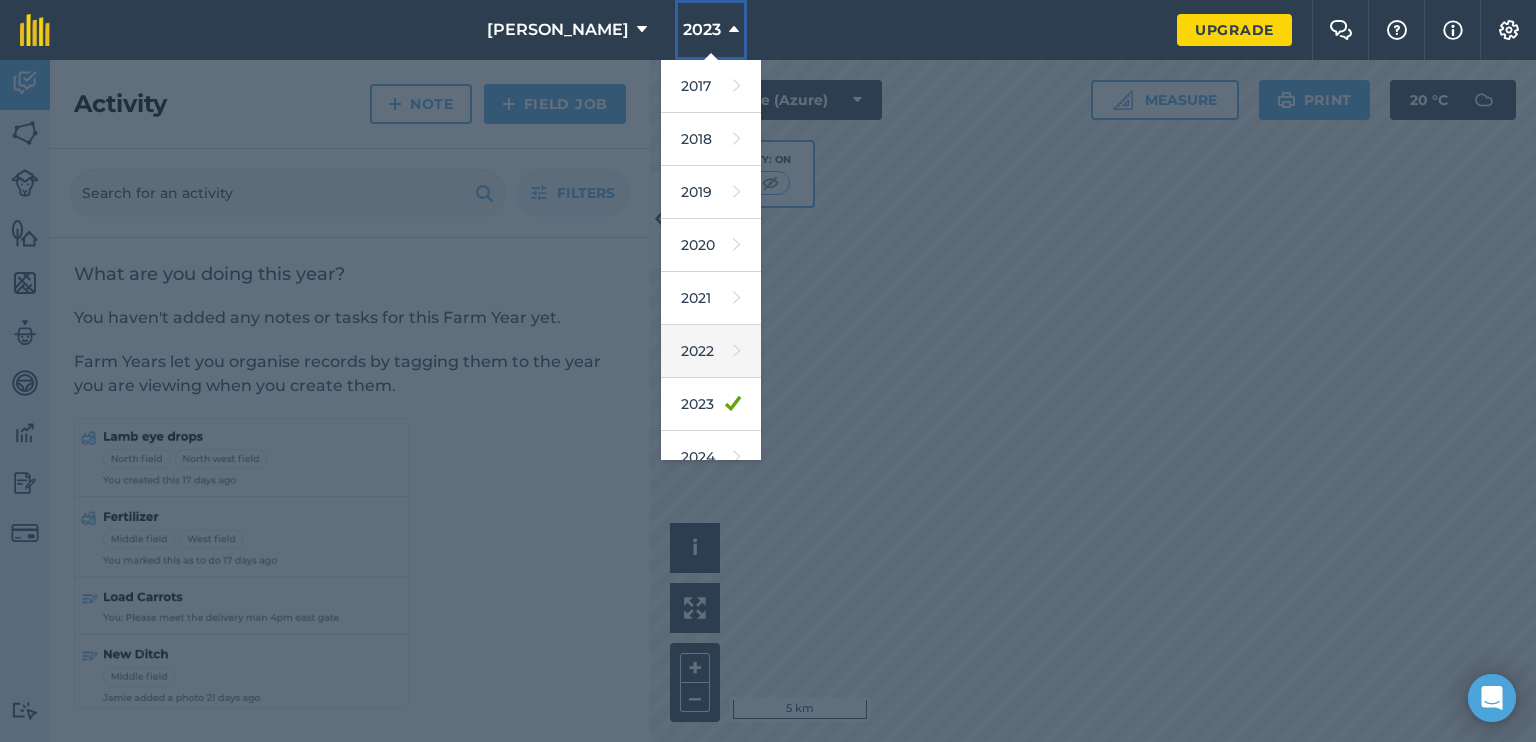 scroll, scrollTop: 180, scrollLeft: 0, axis: vertical 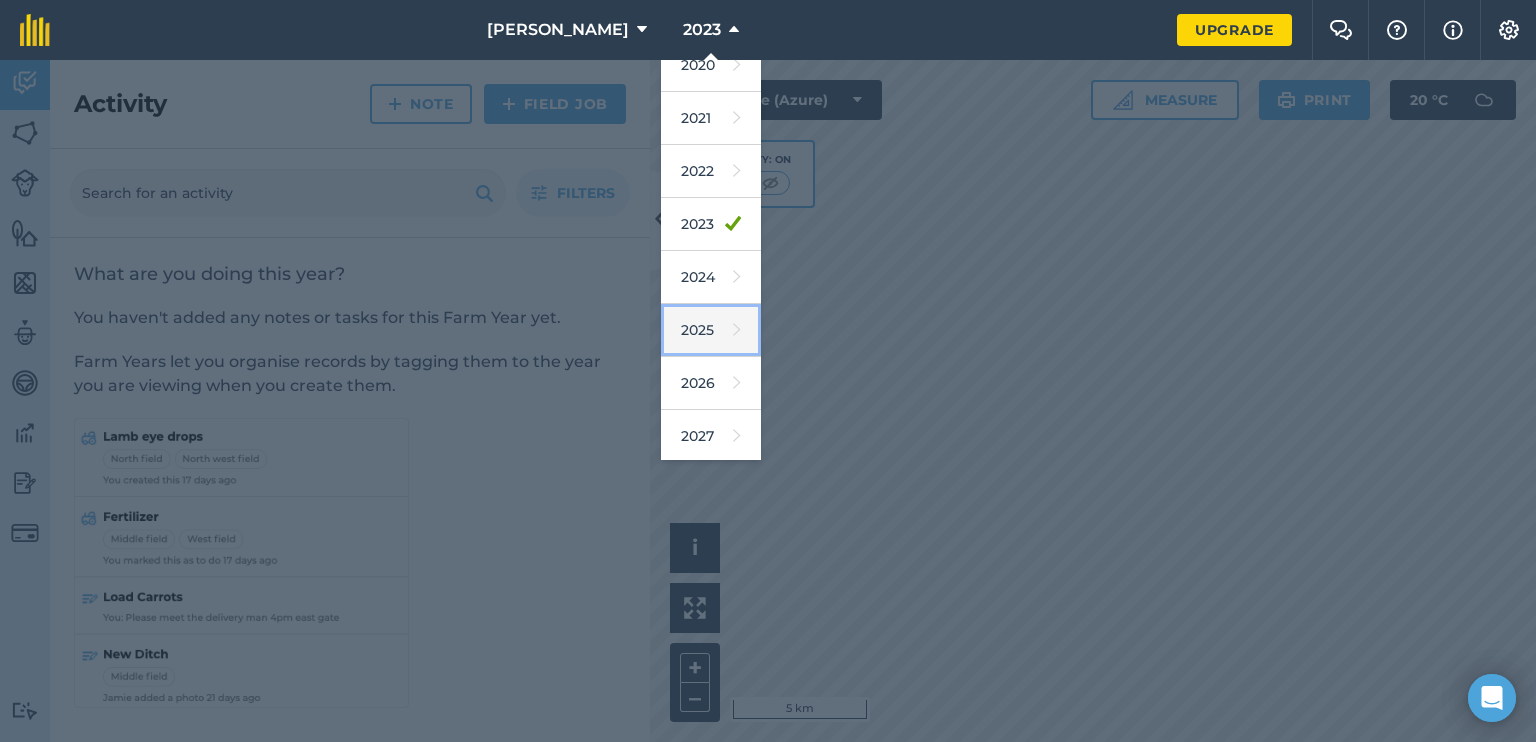 click on "2025" at bounding box center [711, 330] 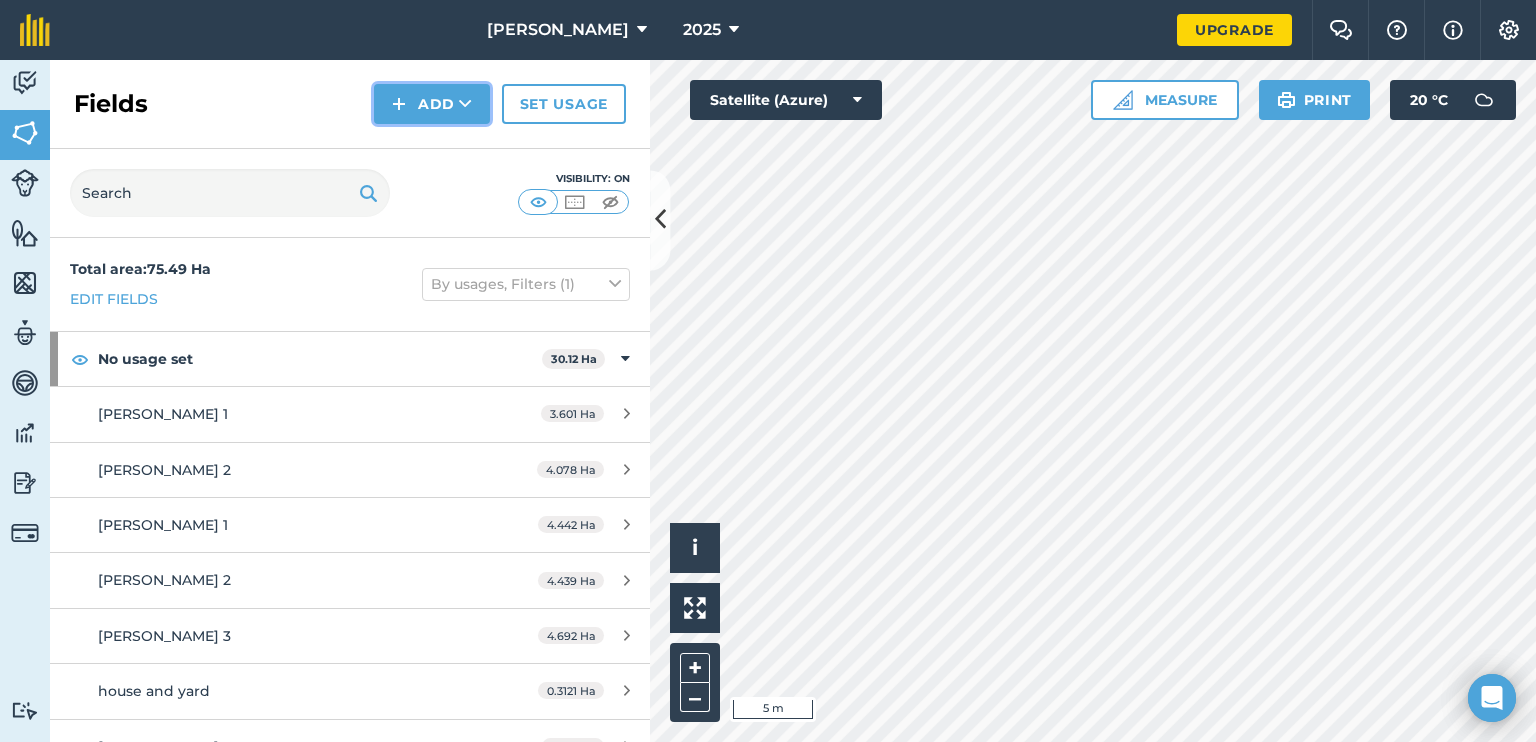 click on "Add" at bounding box center [432, 104] 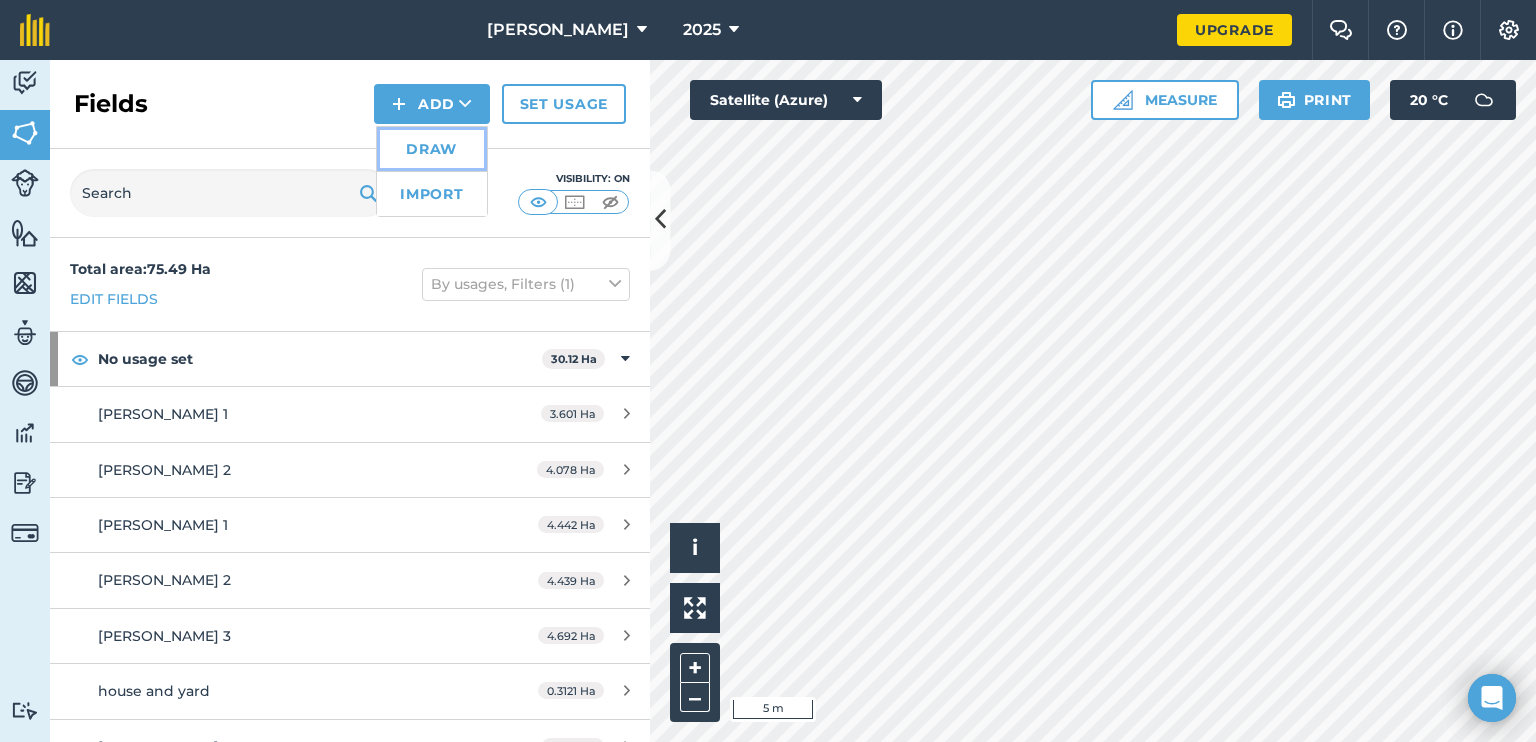 click on "Draw" at bounding box center [432, 149] 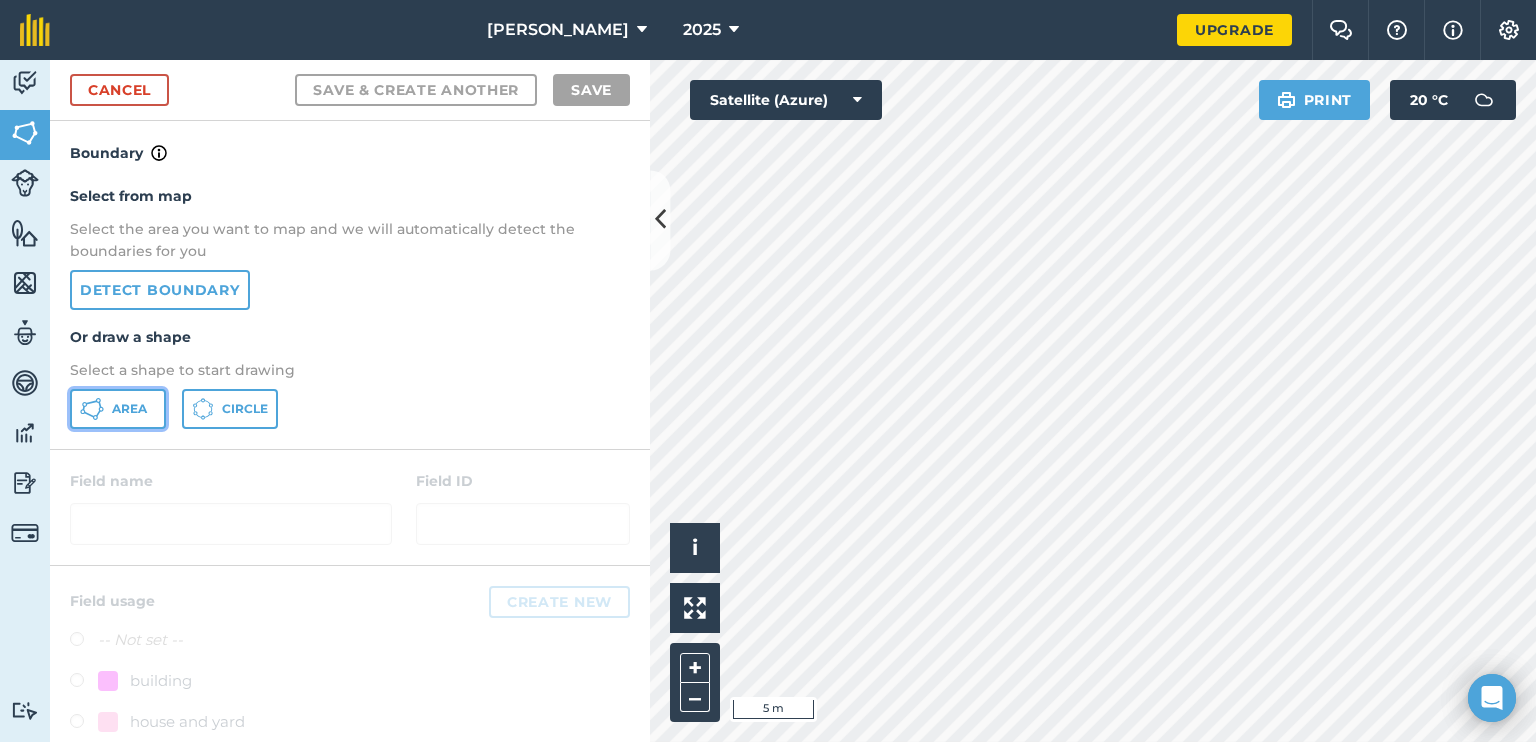 click on "Area" at bounding box center [129, 409] 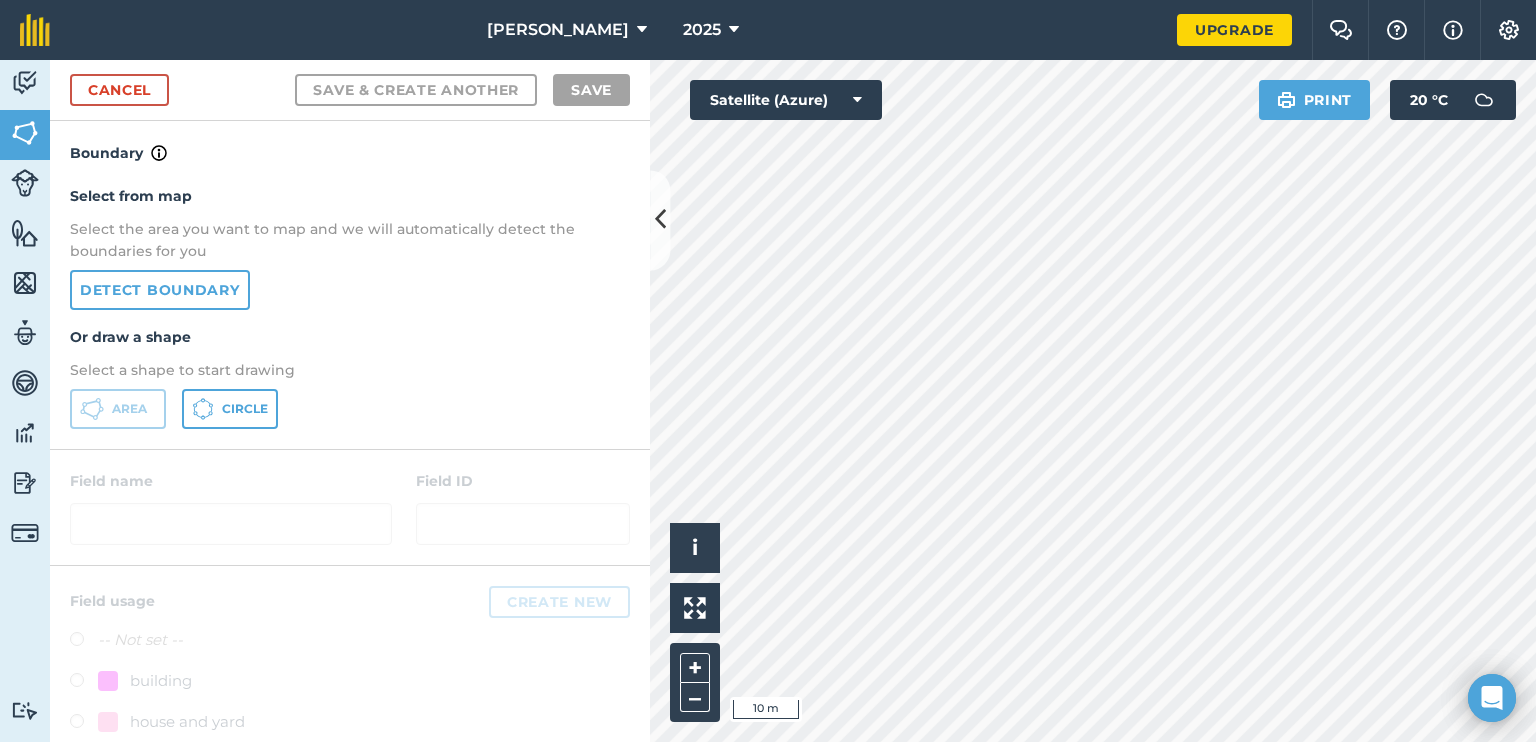 click on "D c osler 2025 Upgrade Farm Chat Help Info Settings Map printing is not available on our free plan Please upgrade to our Essentials, Plus or Pro plan to access this feature. Activity Fields Livestock Features Maps Team Vehicles Data Reporting Billing Tutorials Tutorials Cancel Save & Create Another Save Boundary   Select from map Select the area you want to map and we will automatically detect the boundaries for you Detect boundary Or draw a shape Select a shape to start drawing Area Circle Field name Field ID Field usage   Create new -- Not set -- building house and yard Maize Oil seed rape Potatoes shed Spring barley Sugar beet Winter barley Winter wheat Click to start drawing i © 2025 TomTom, Microsoft 10 m + – Satellite (Azure) Print 20   ° C" at bounding box center [768, 371] 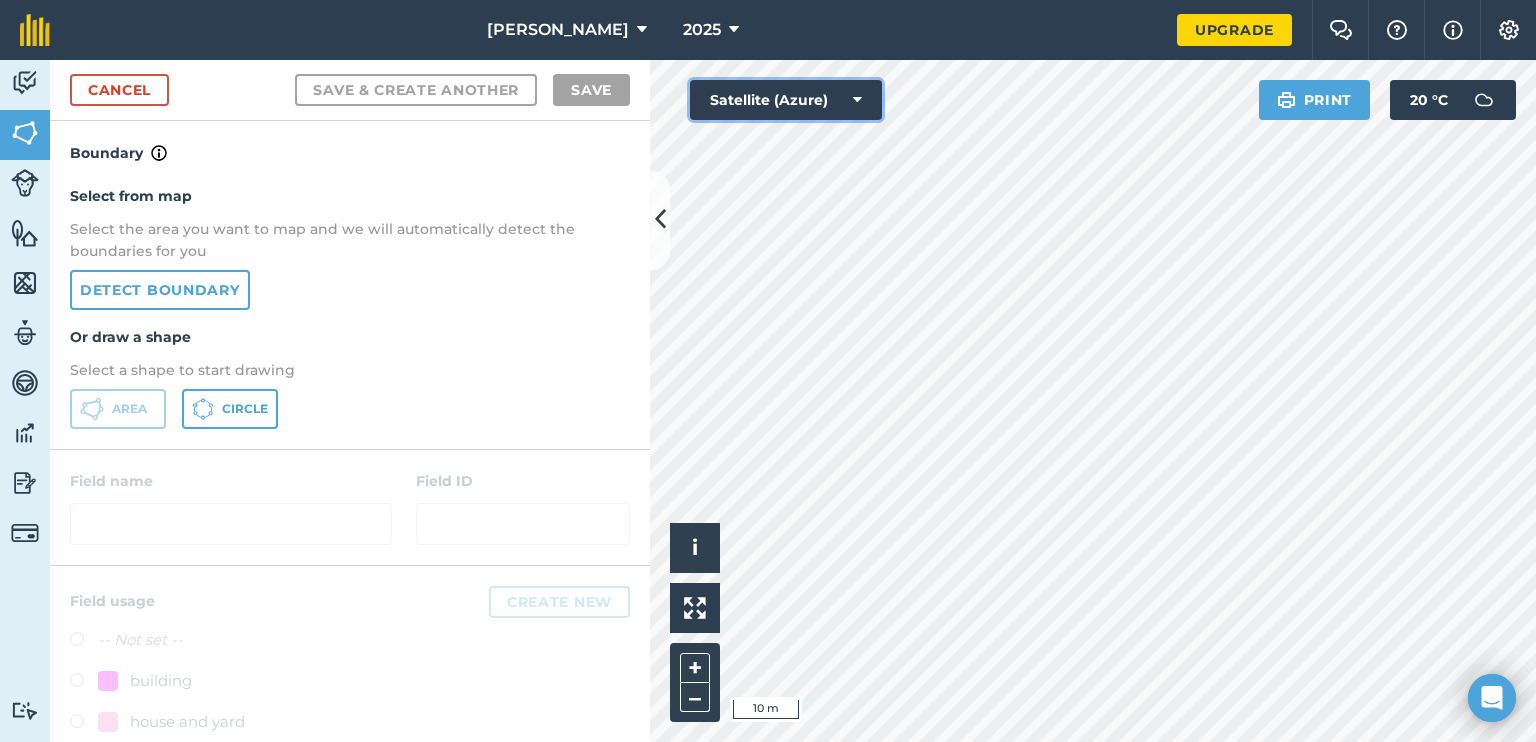 drag, startPoint x: 866, startPoint y: 119, endPoint x: 623, endPoint y: 200, distance: 256.1445 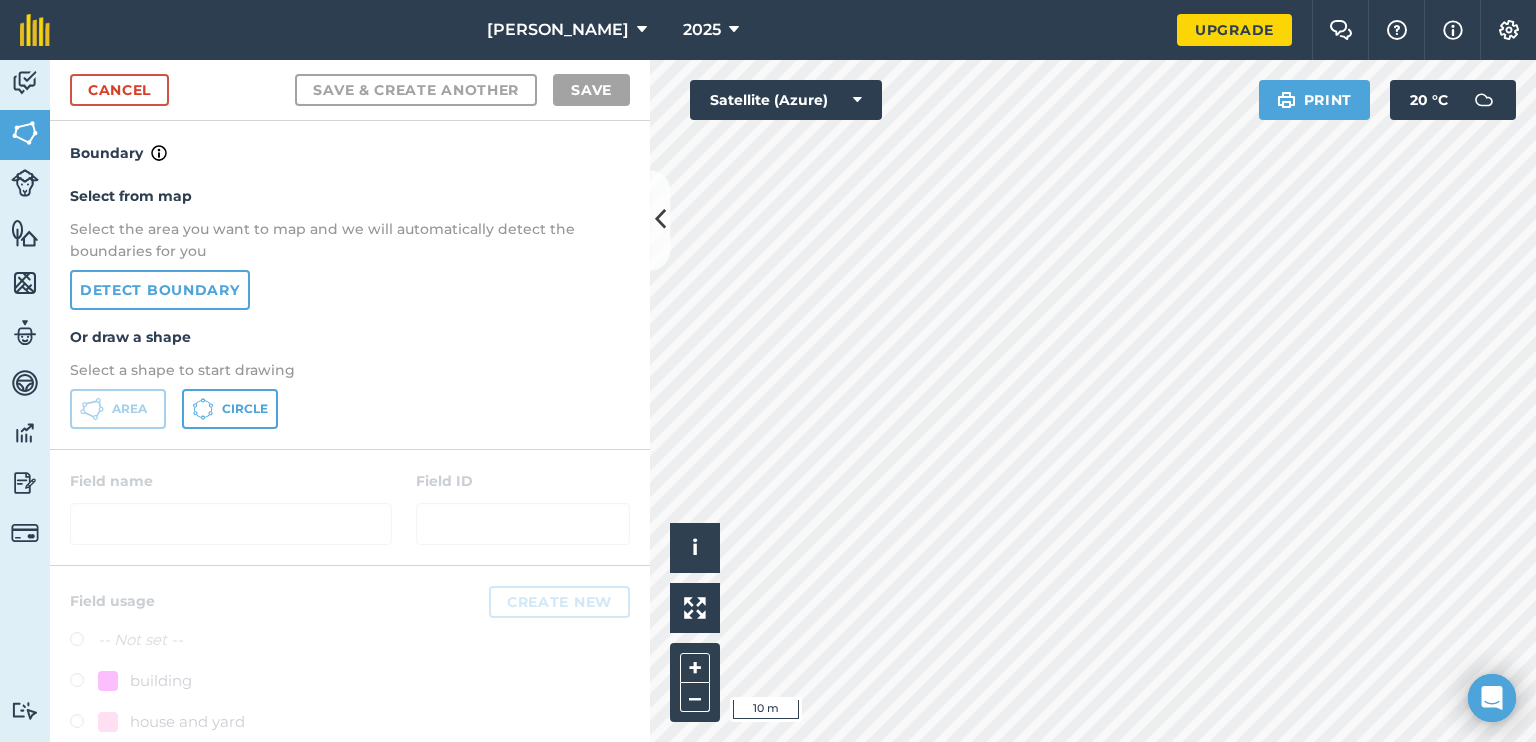 drag, startPoint x: 623, startPoint y: 200, endPoint x: 648, endPoint y: 187, distance: 28.178005 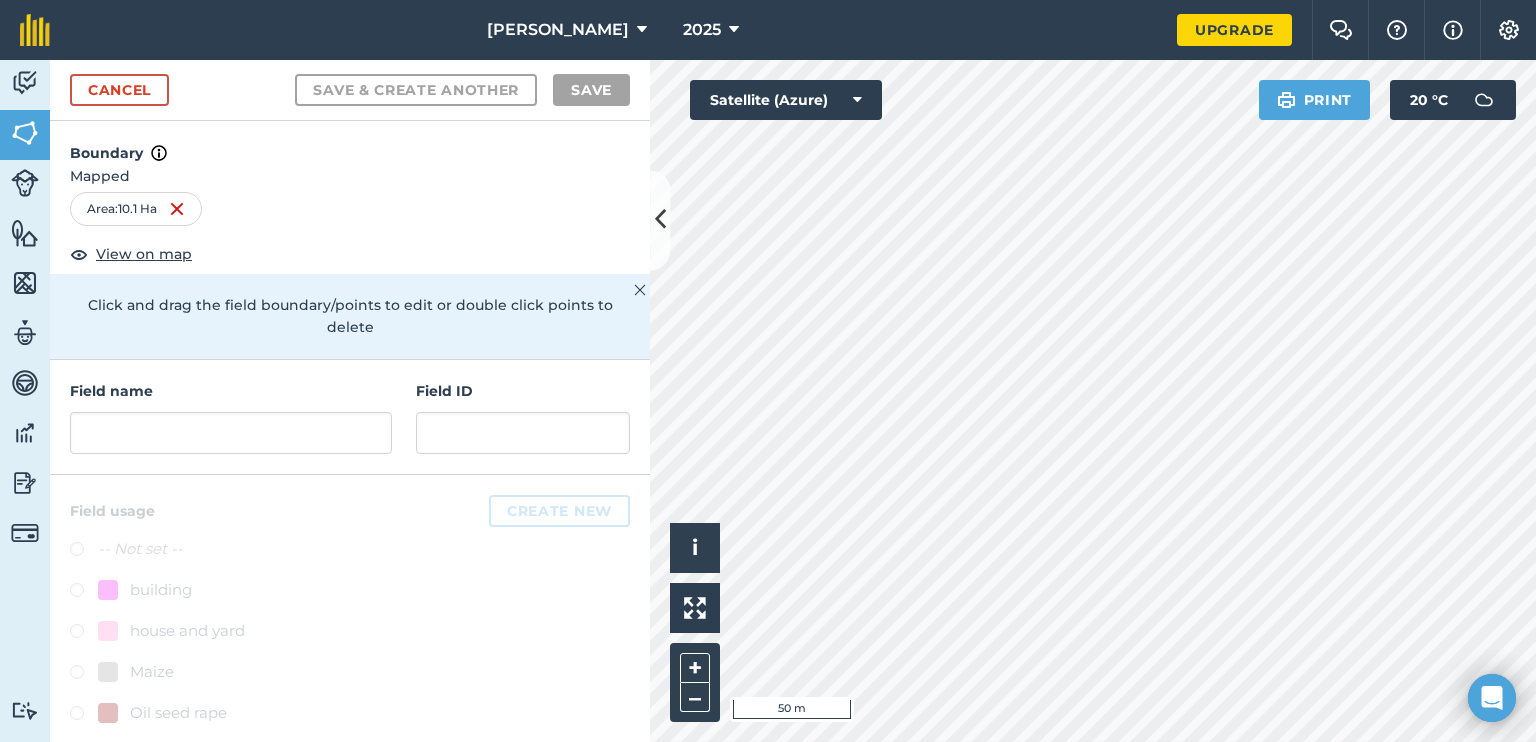 click on "D c osler 2025 Upgrade Farm Chat Help Info Settings Map printing is not available on our free plan Please upgrade to our Essentials, Plus or Pro plan to access this feature. Activity Fields Livestock Features Maps Team Vehicles Data Reporting Billing Tutorials Tutorials Cancel Save & Create Another Save Boundary   Mapped Area :  10.1   Ha   View on map Click and drag the field boundary/points to edit or double click points to delete Field name Field ID Field usage   Create new -- Not set -- building house and yard Maize Oil seed rape Potatoes shed Spring barley Sugar beet Winter barley Winter wheat Click to start drawing i © 2025 TomTom, Microsoft 50 m + – Satellite (Azure) Print 20   ° C" at bounding box center [768, 371] 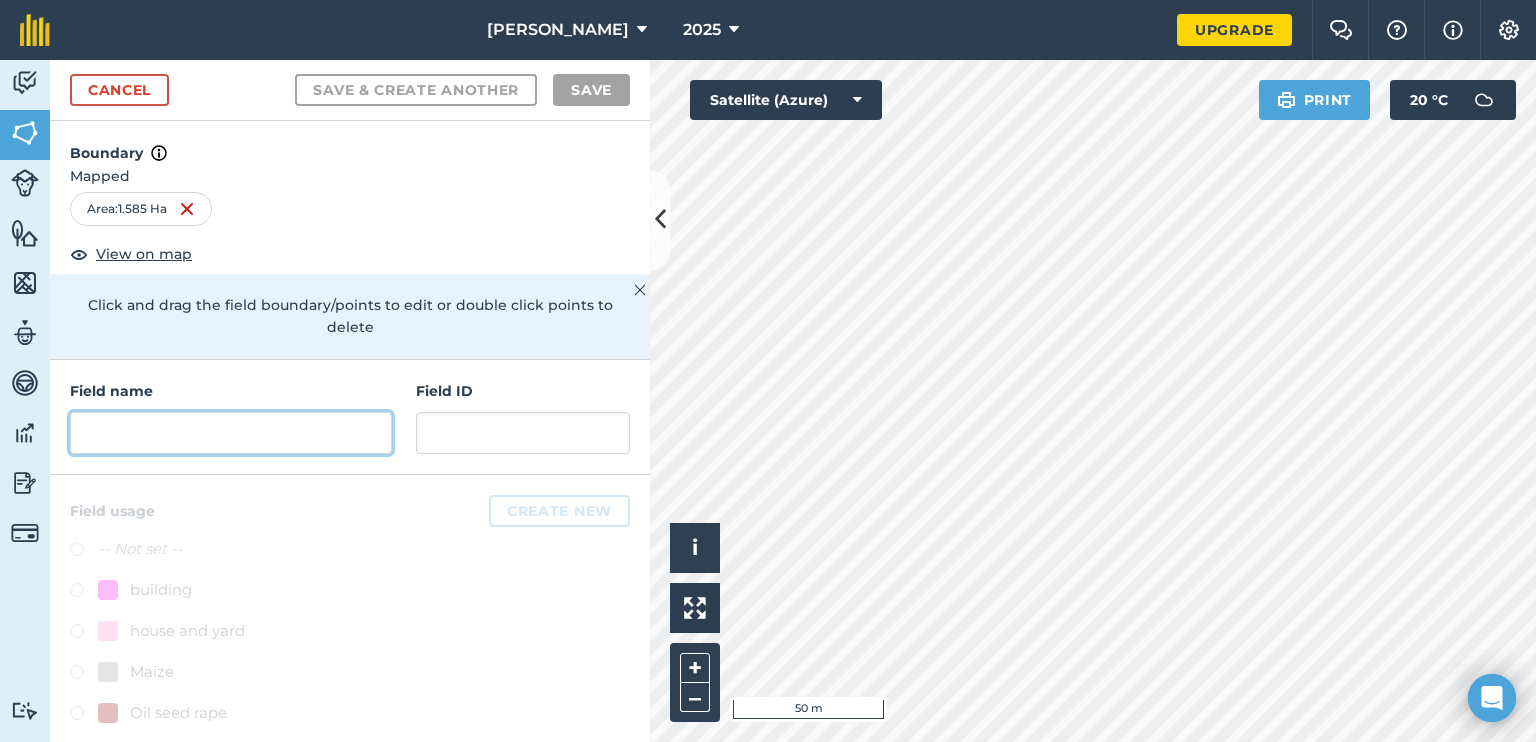 click at bounding box center [231, 433] 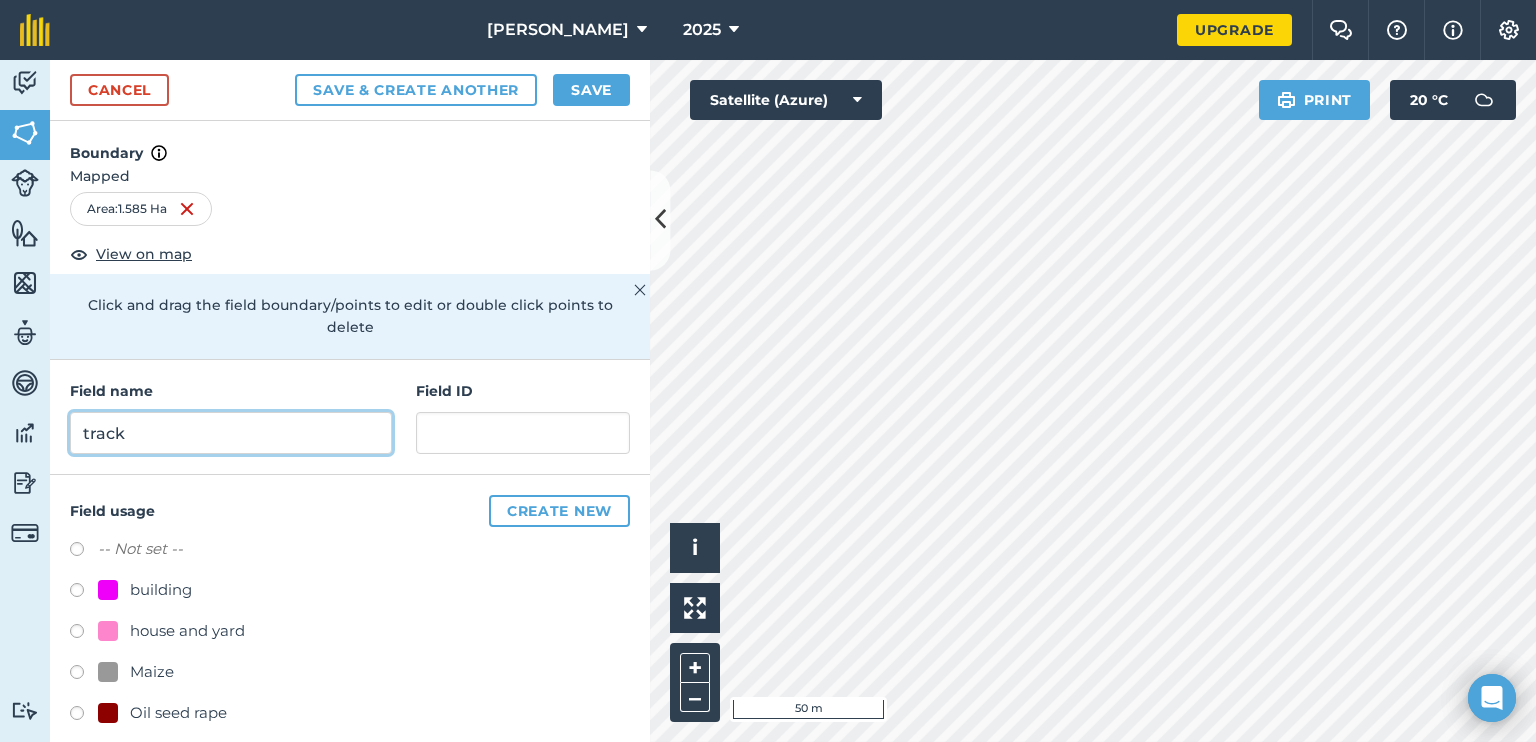 type on "track" 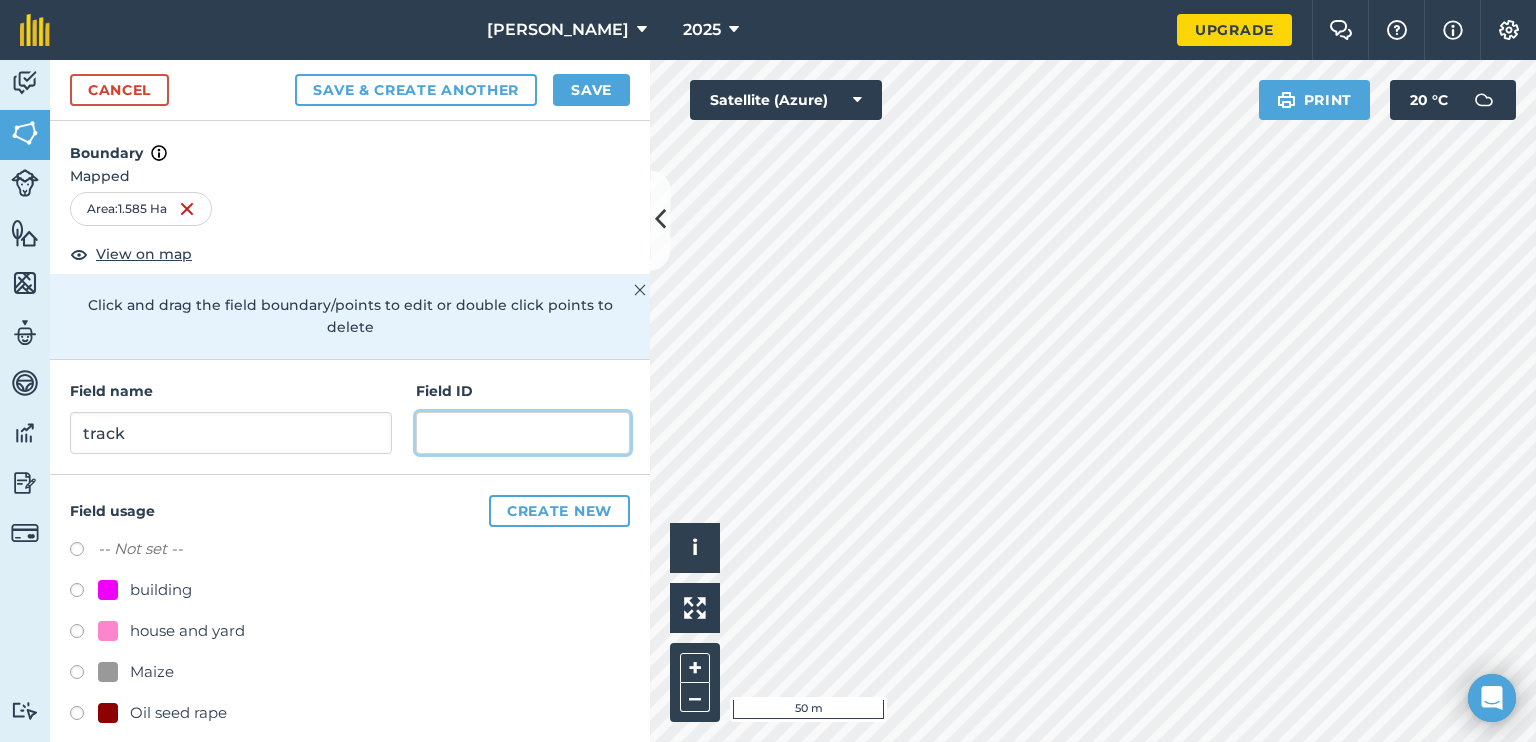 click at bounding box center (523, 433) 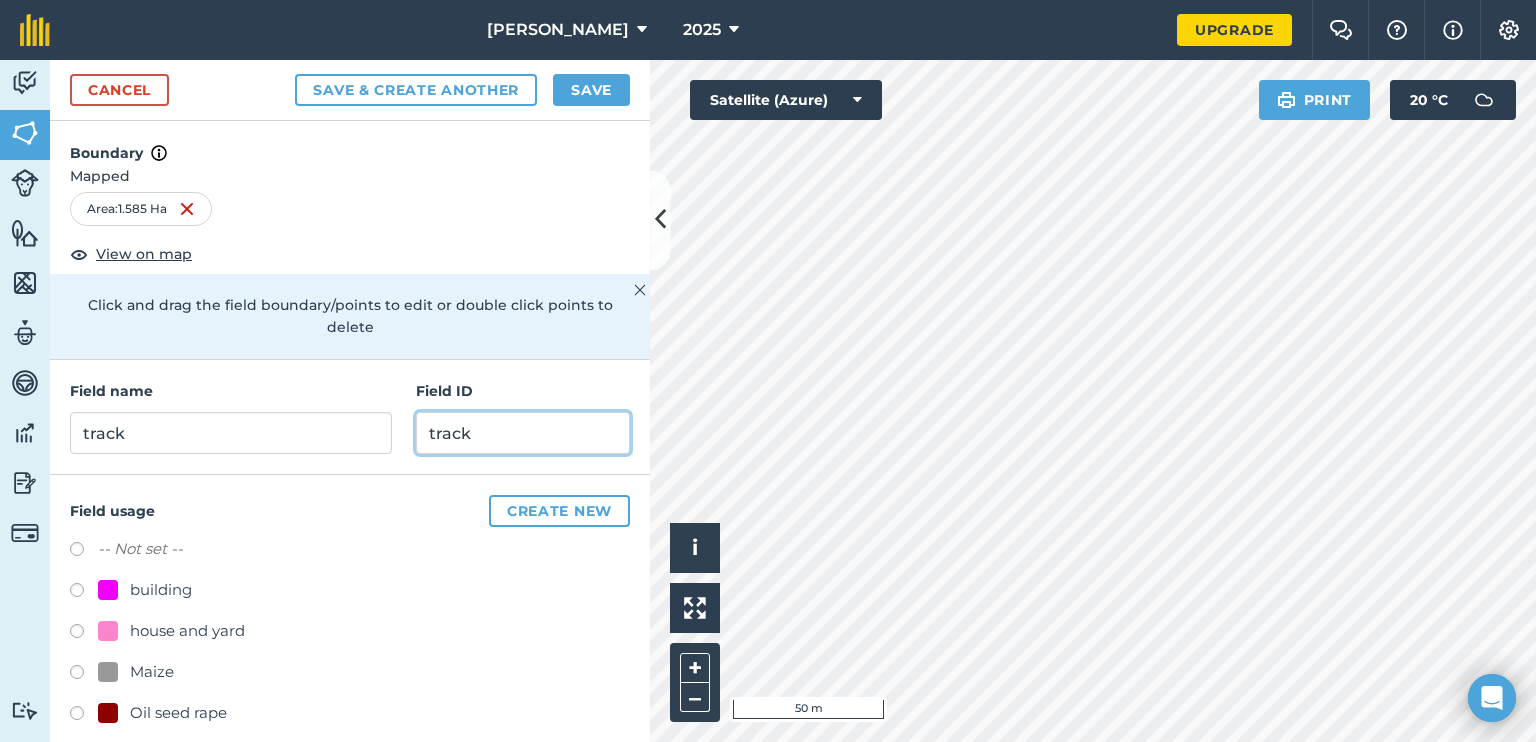 type on "track" 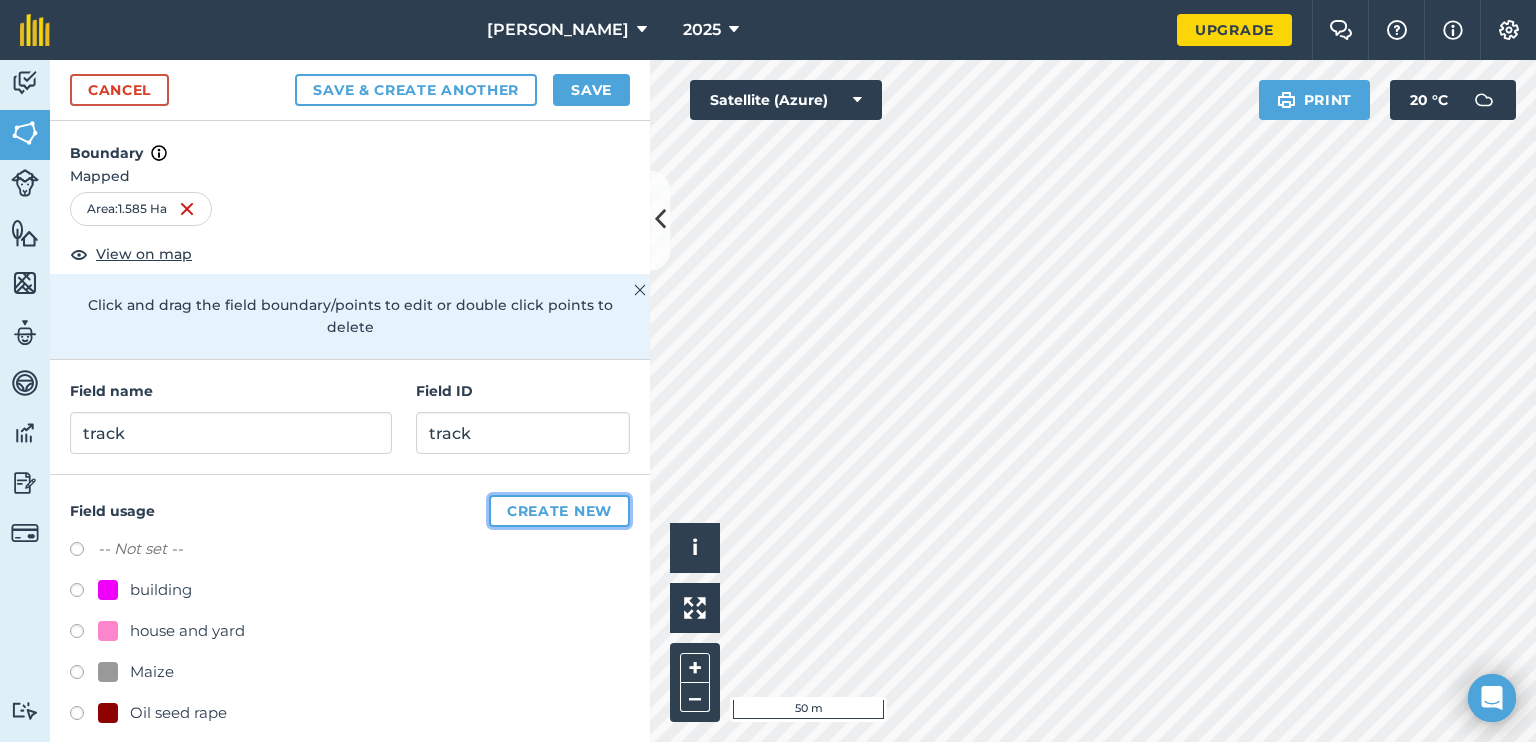 click on "Create new" at bounding box center [559, 511] 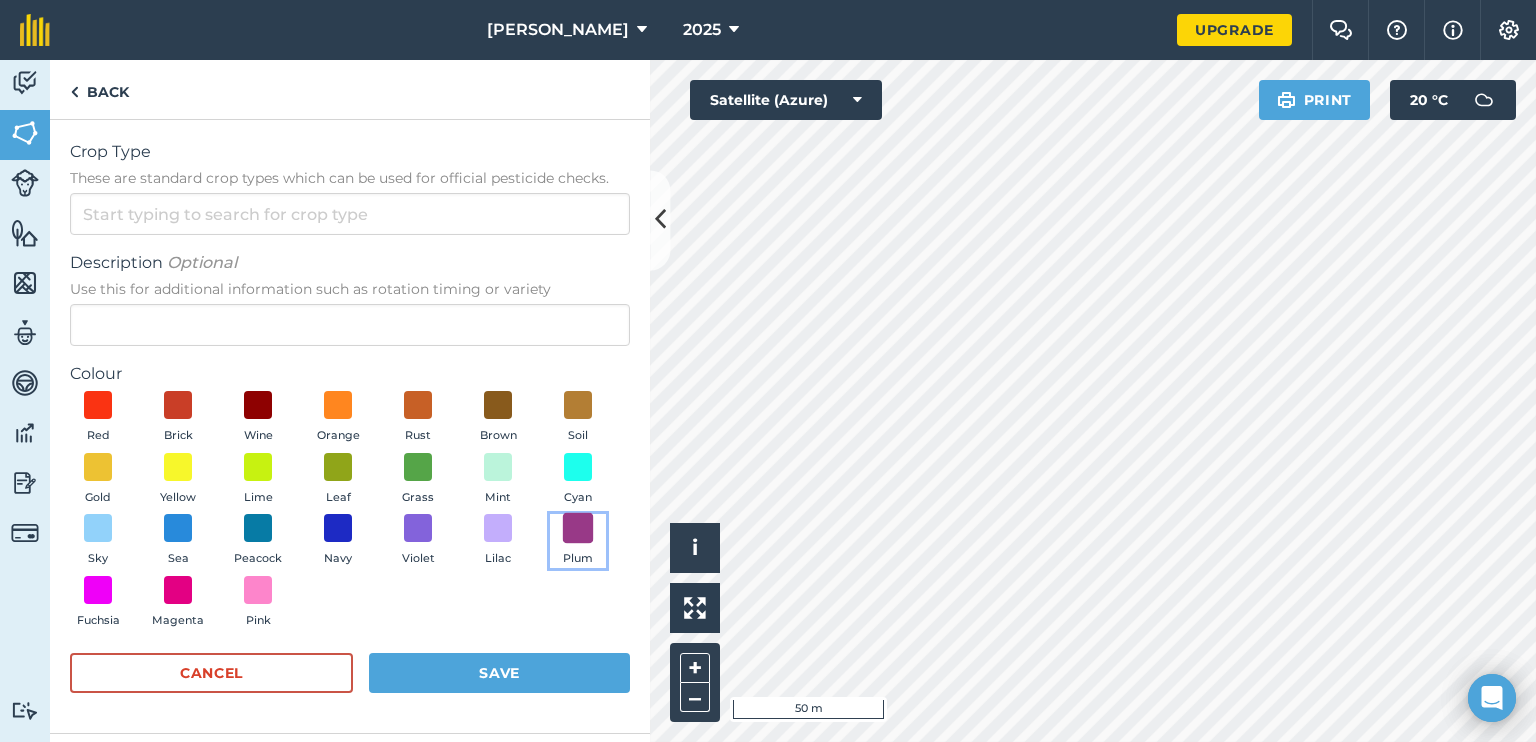 click at bounding box center [578, 528] 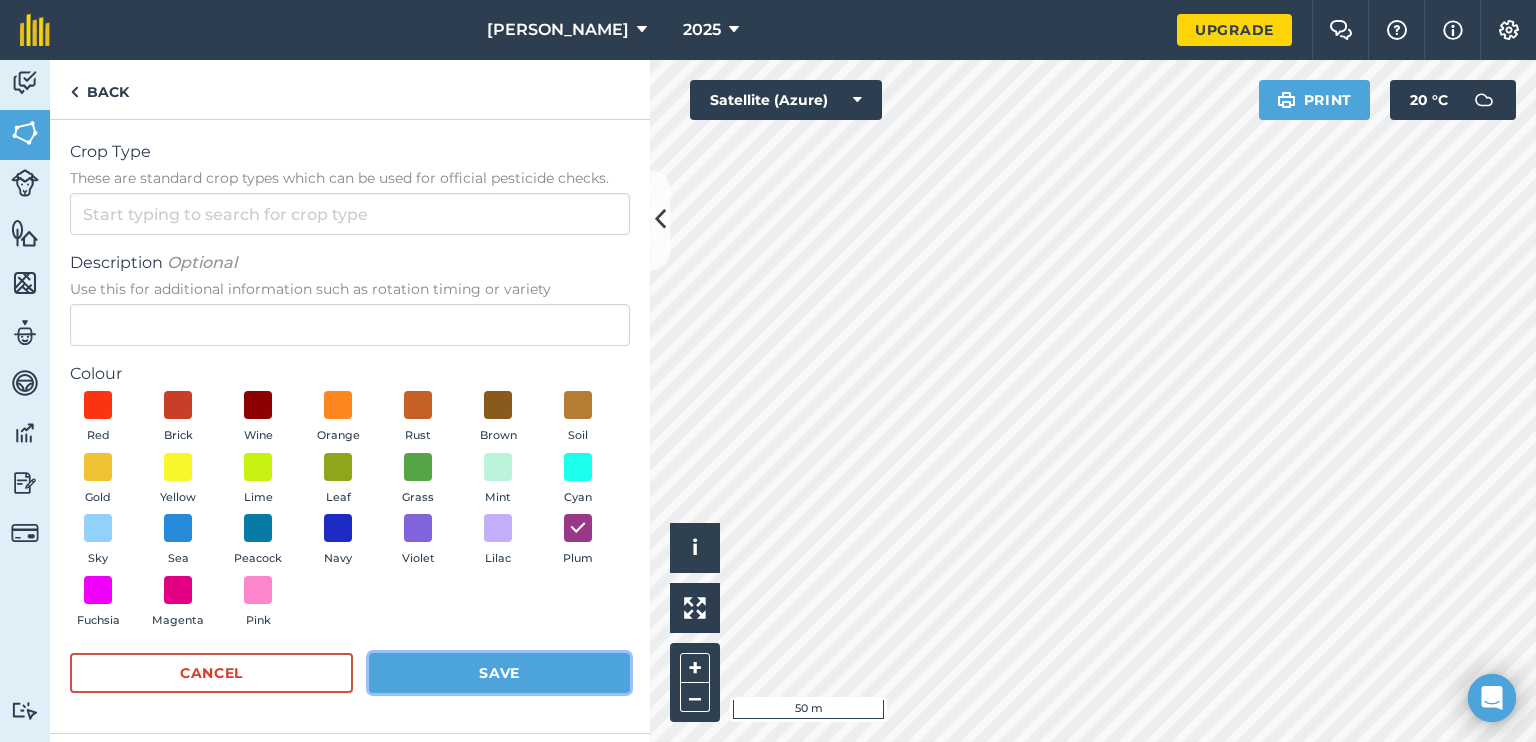 click on "Save" at bounding box center (499, 673) 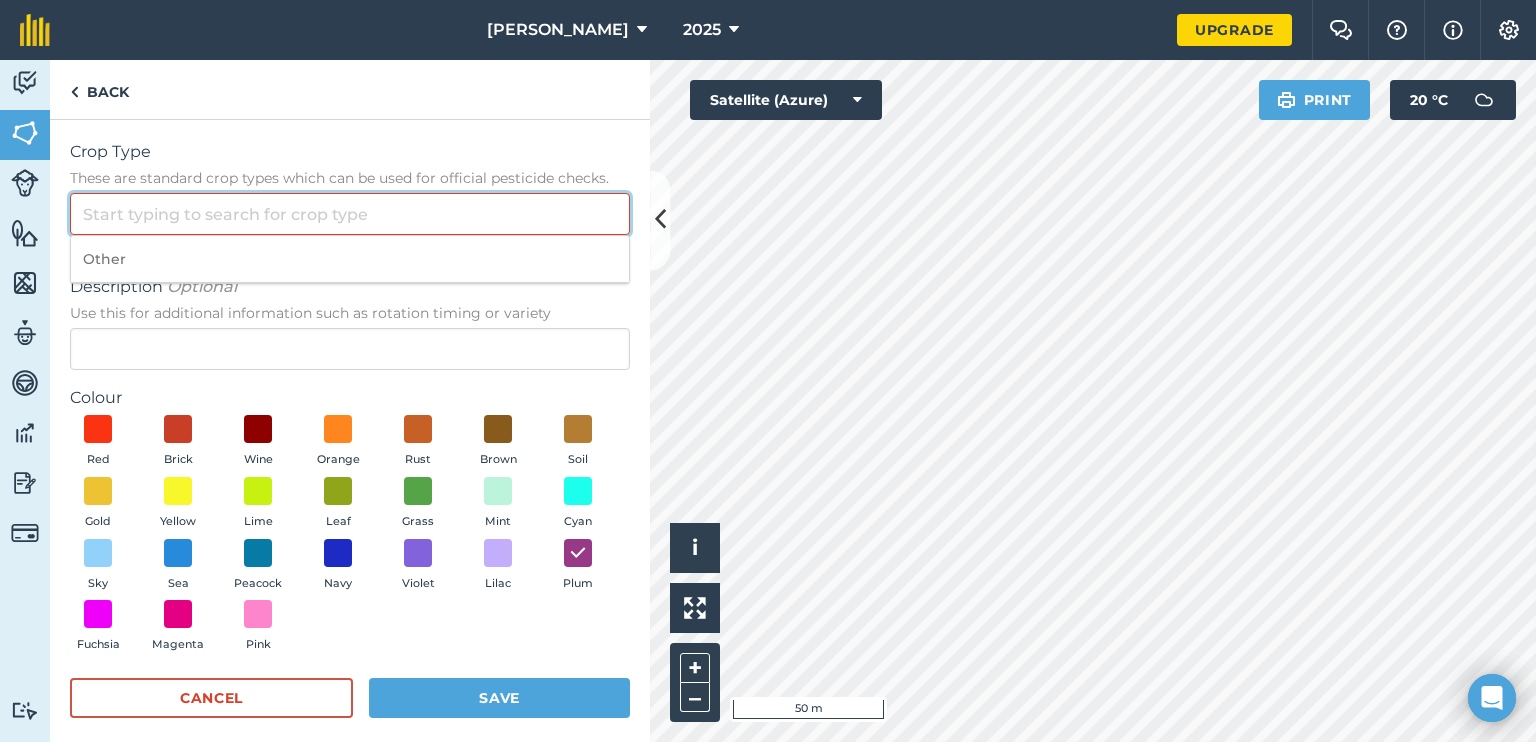 click on "Crop Type These are standard crop types which can be used for official pesticide checks." at bounding box center [350, 214] 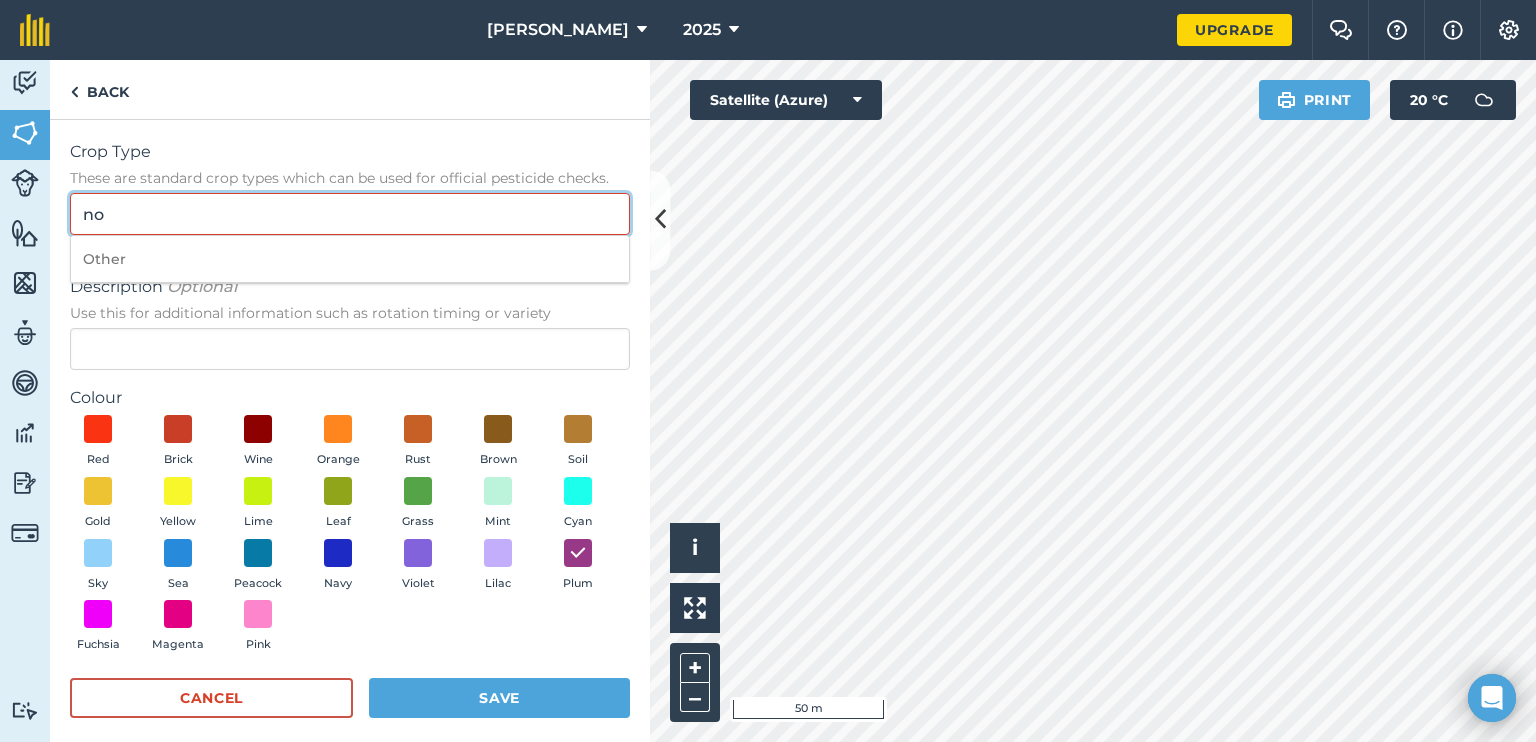 type on "n" 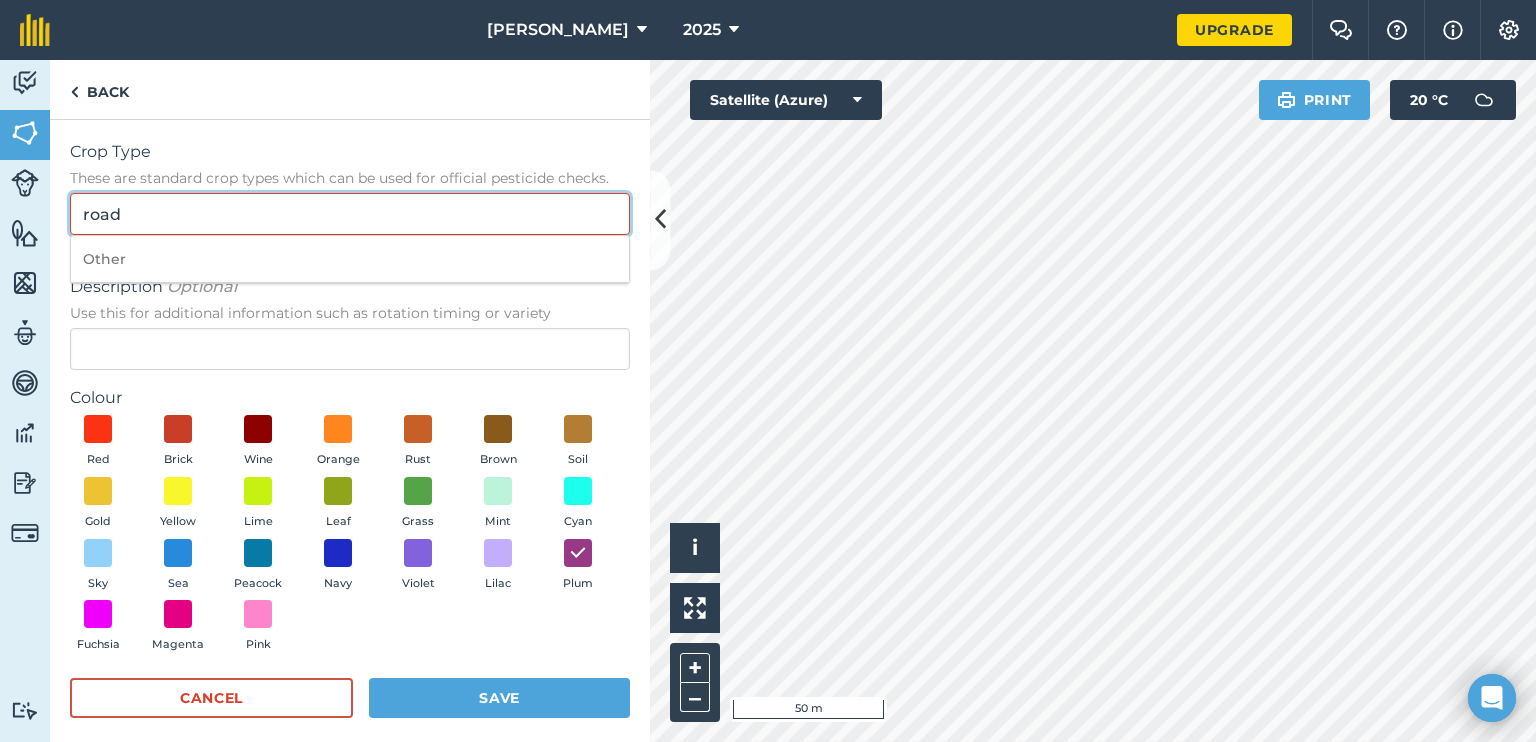 type on "road" 